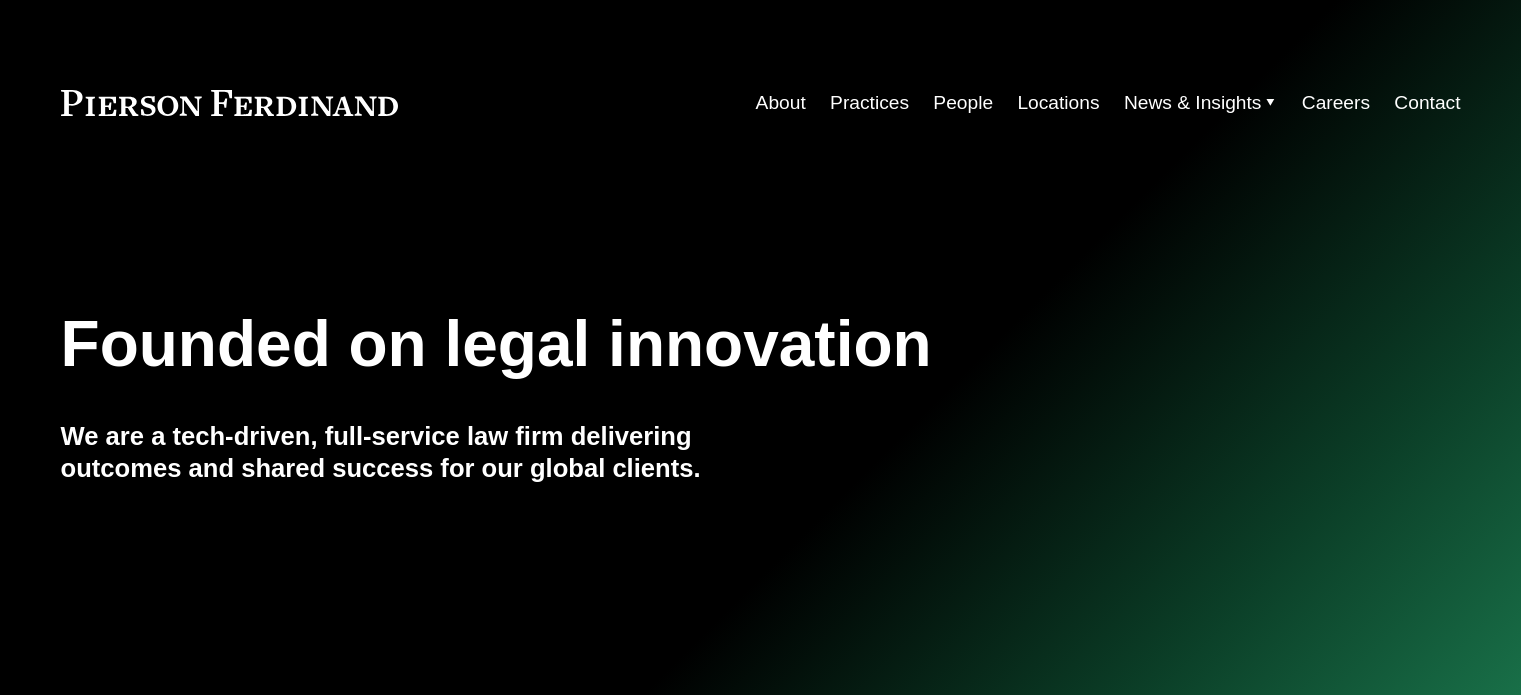 scroll, scrollTop: 0, scrollLeft: 0, axis: both 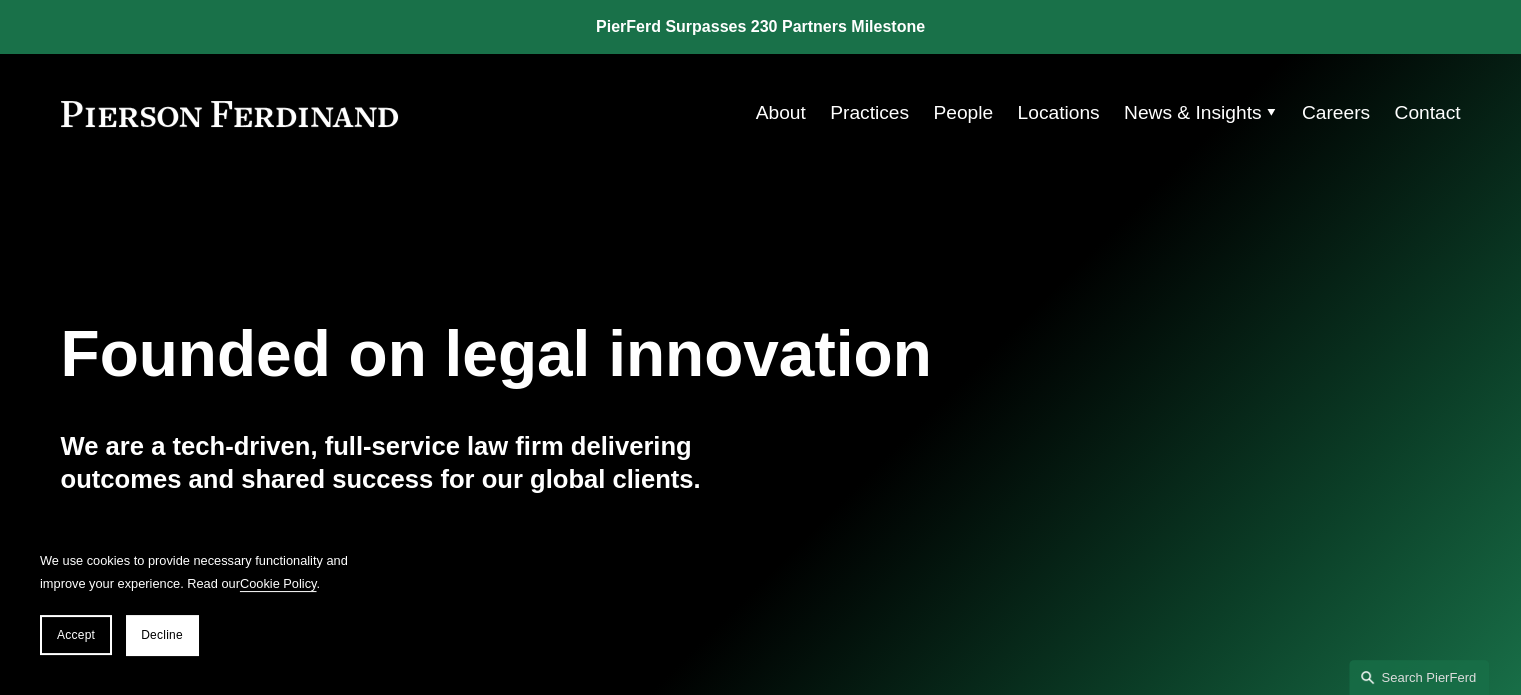 click on "People" at bounding box center (963, 113) 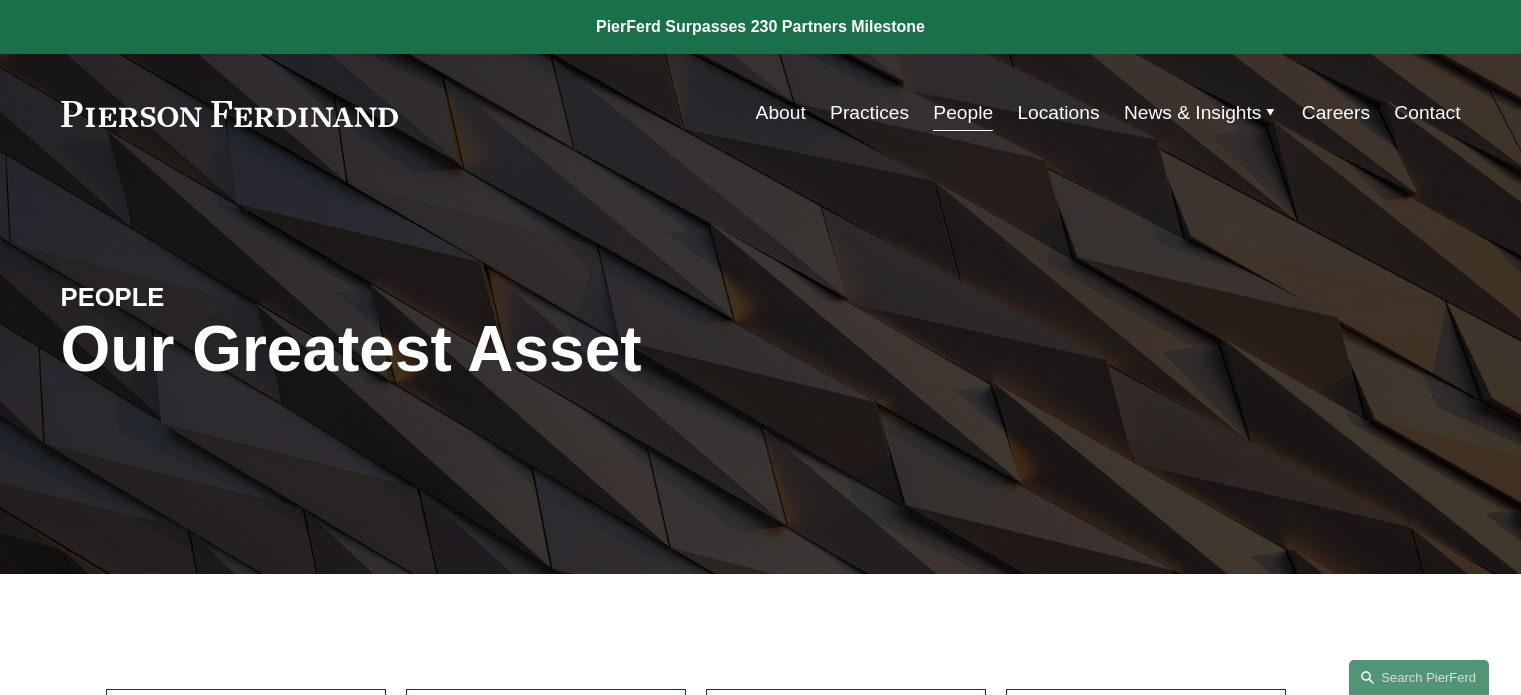 scroll, scrollTop: 0, scrollLeft: 0, axis: both 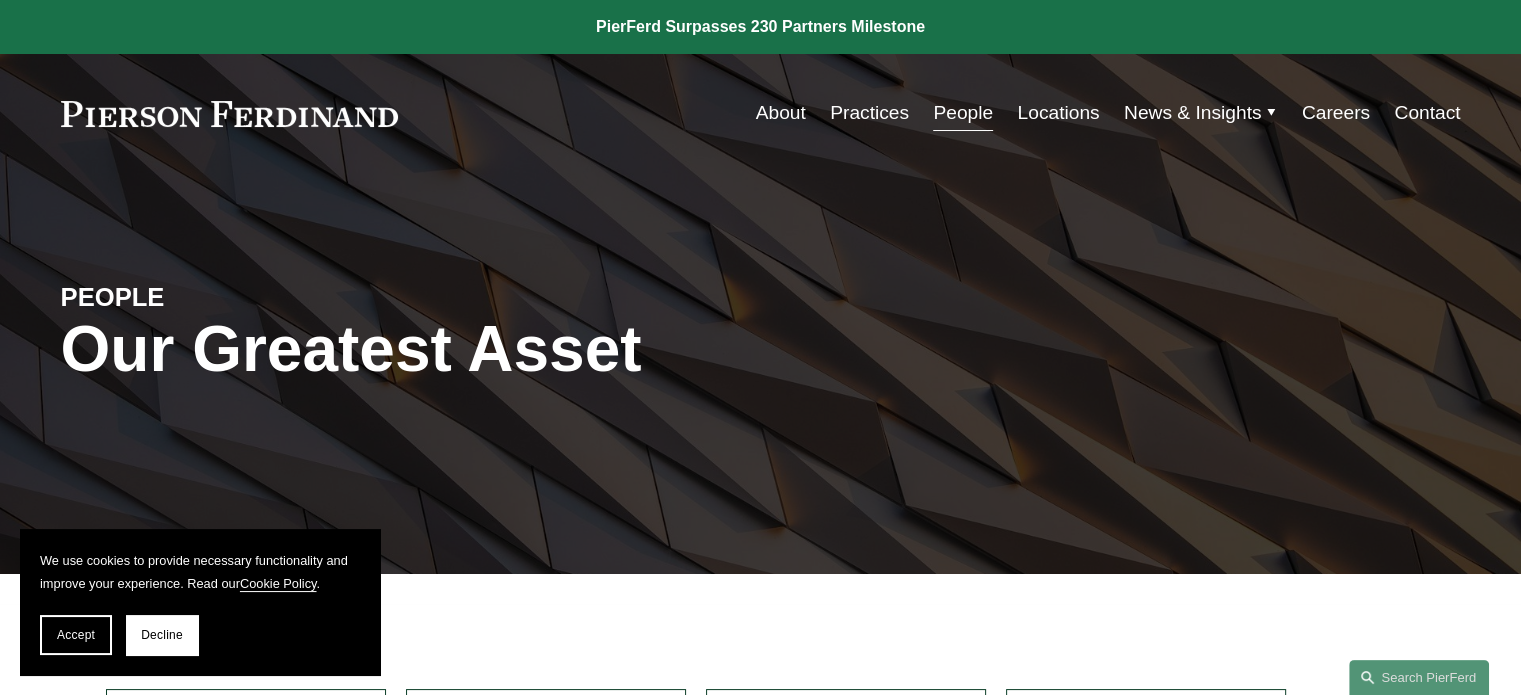 click on "Accept" at bounding box center [76, 635] 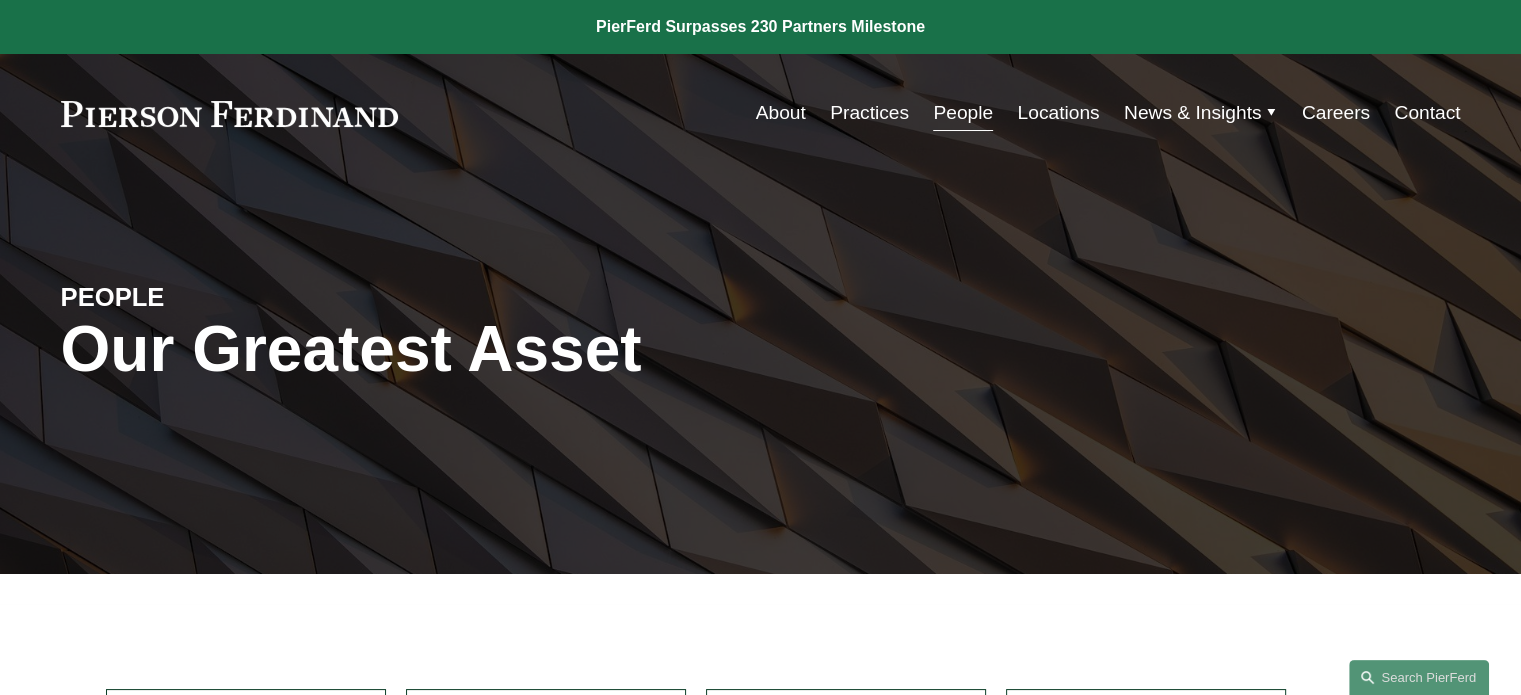 drag, startPoint x: 672, startPoint y: 76, endPoint x: -512, endPoint y: 118, distance: 1184.7448 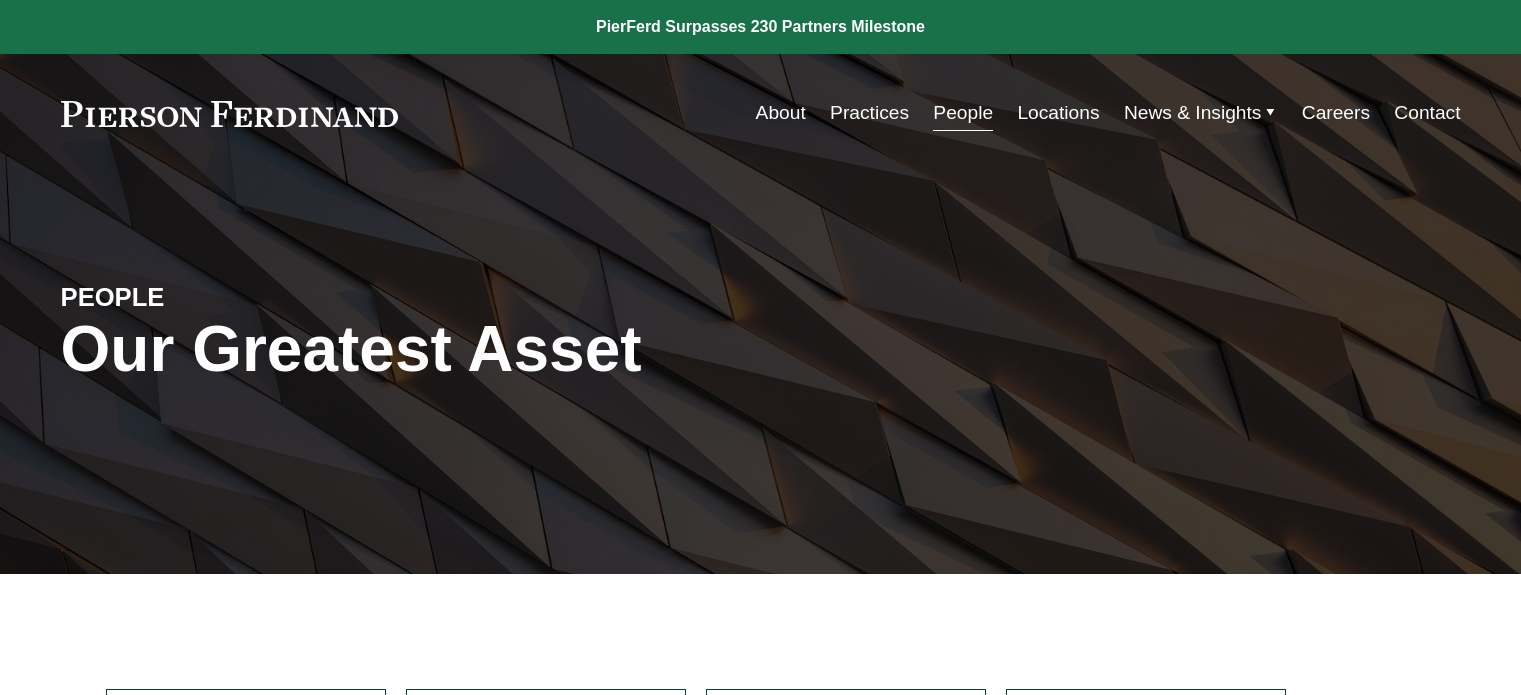 scroll, scrollTop: 0, scrollLeft: 0, axis: both 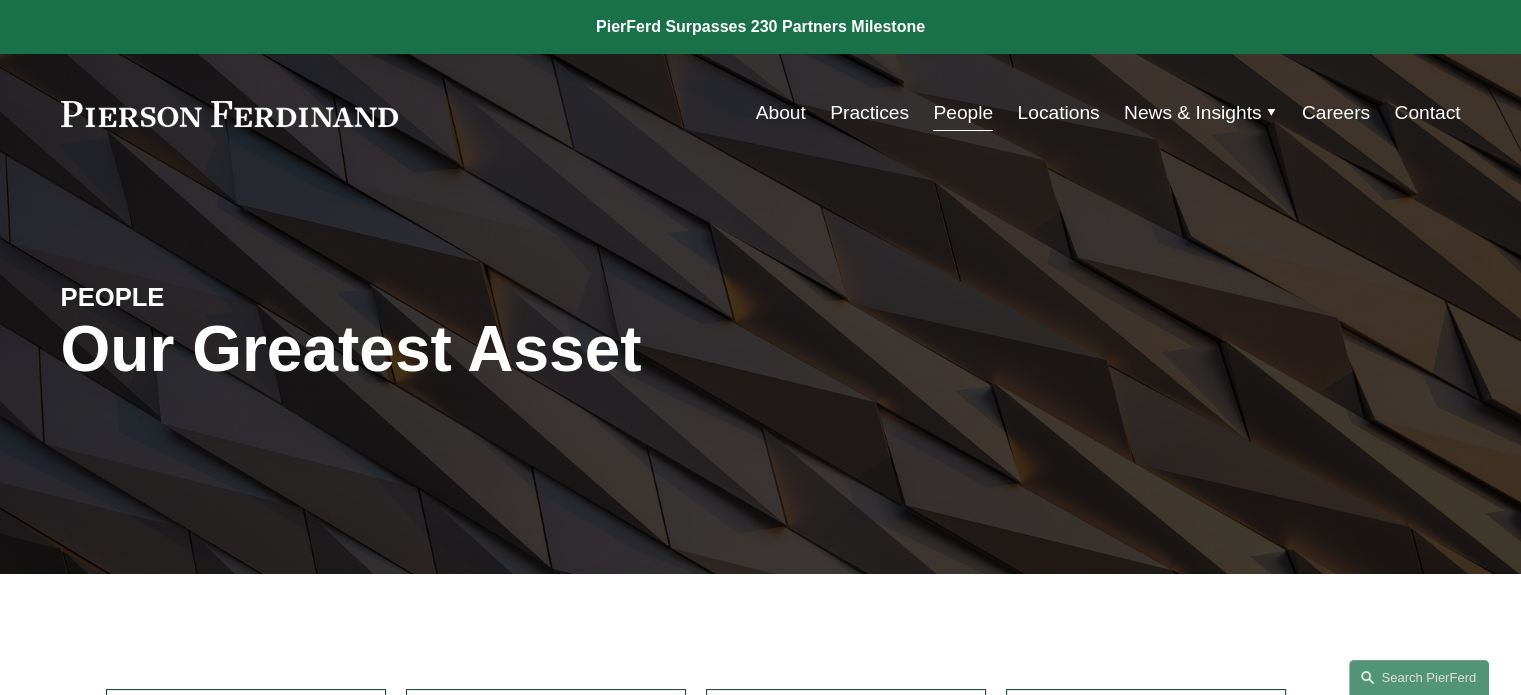 click on "People" at bounding box center (963, 113) 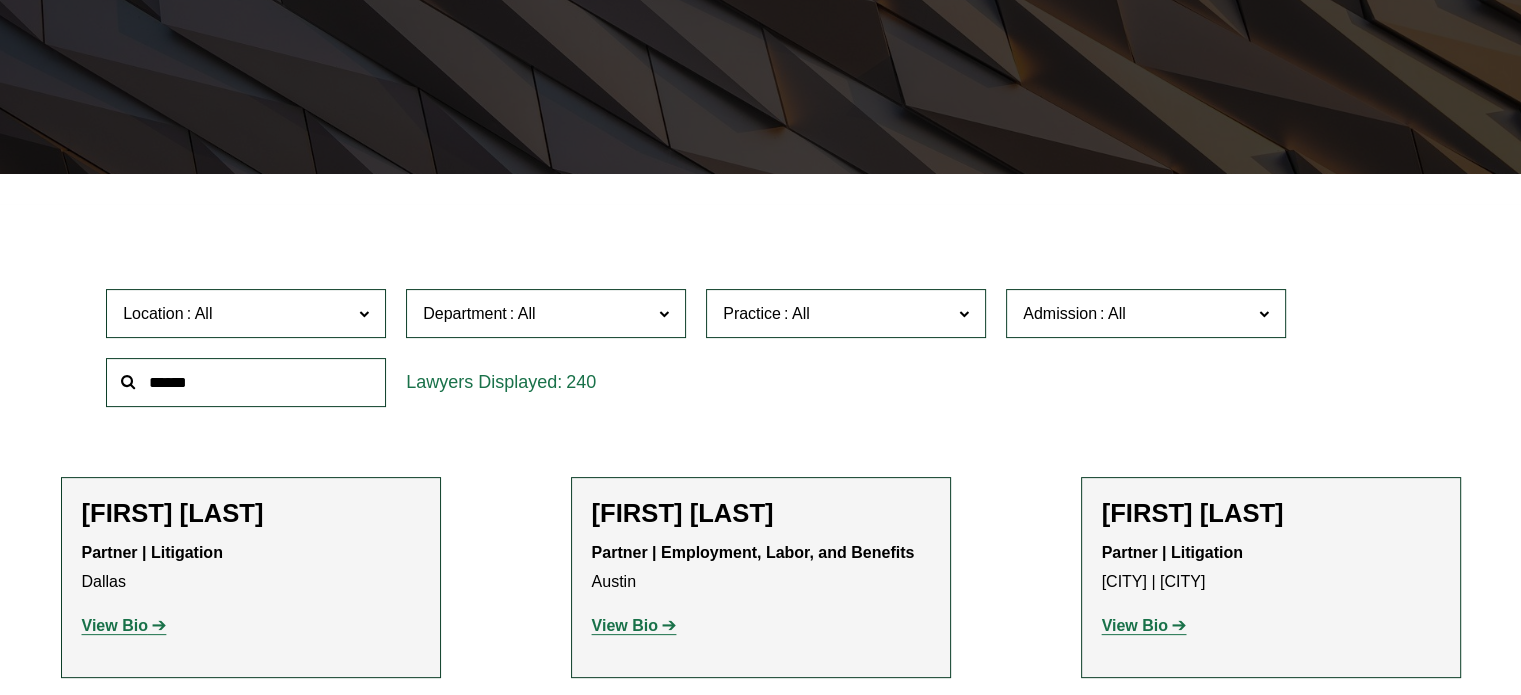 scroll, scrollTop: 400, scrollLeft: 0, axis: vertical 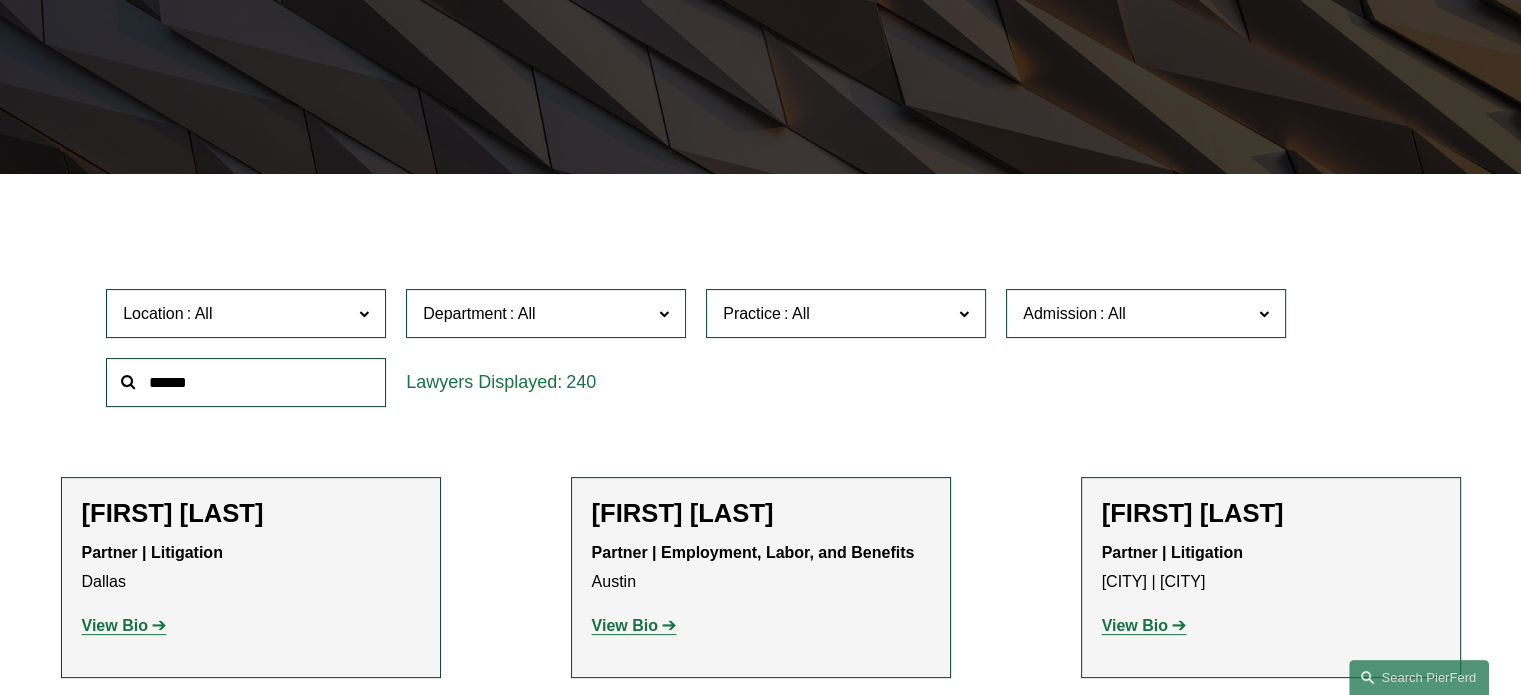 click 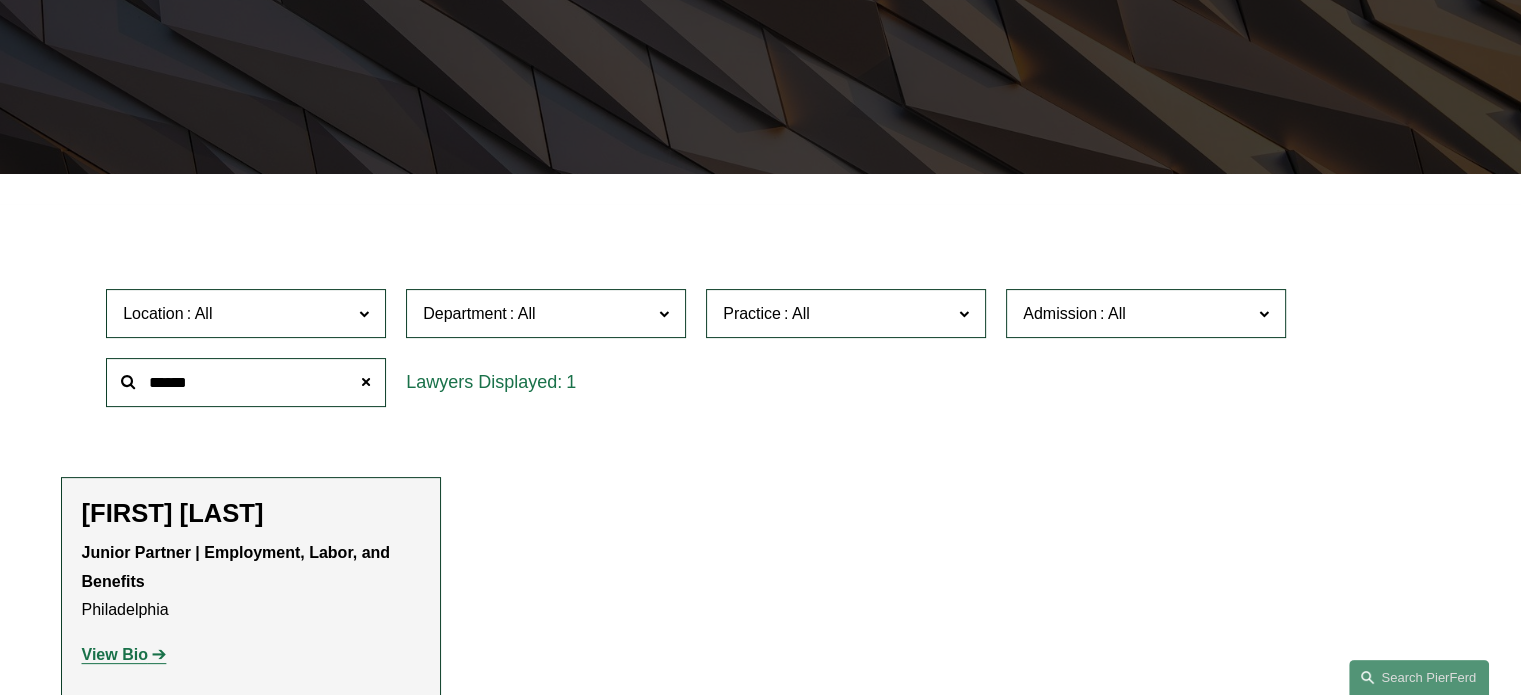 click on "View Bio" 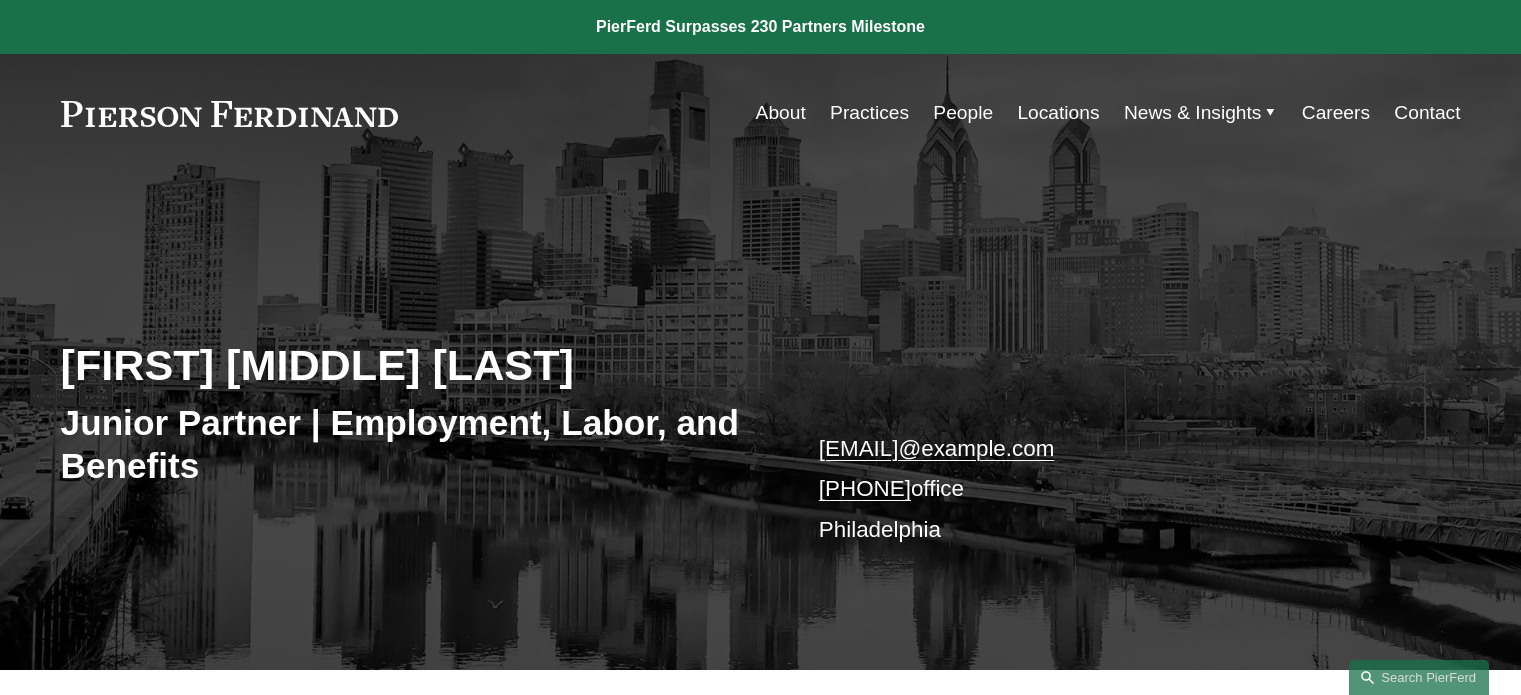 scroll, scrollTop: 0, scrollLeft: 0, axis: both 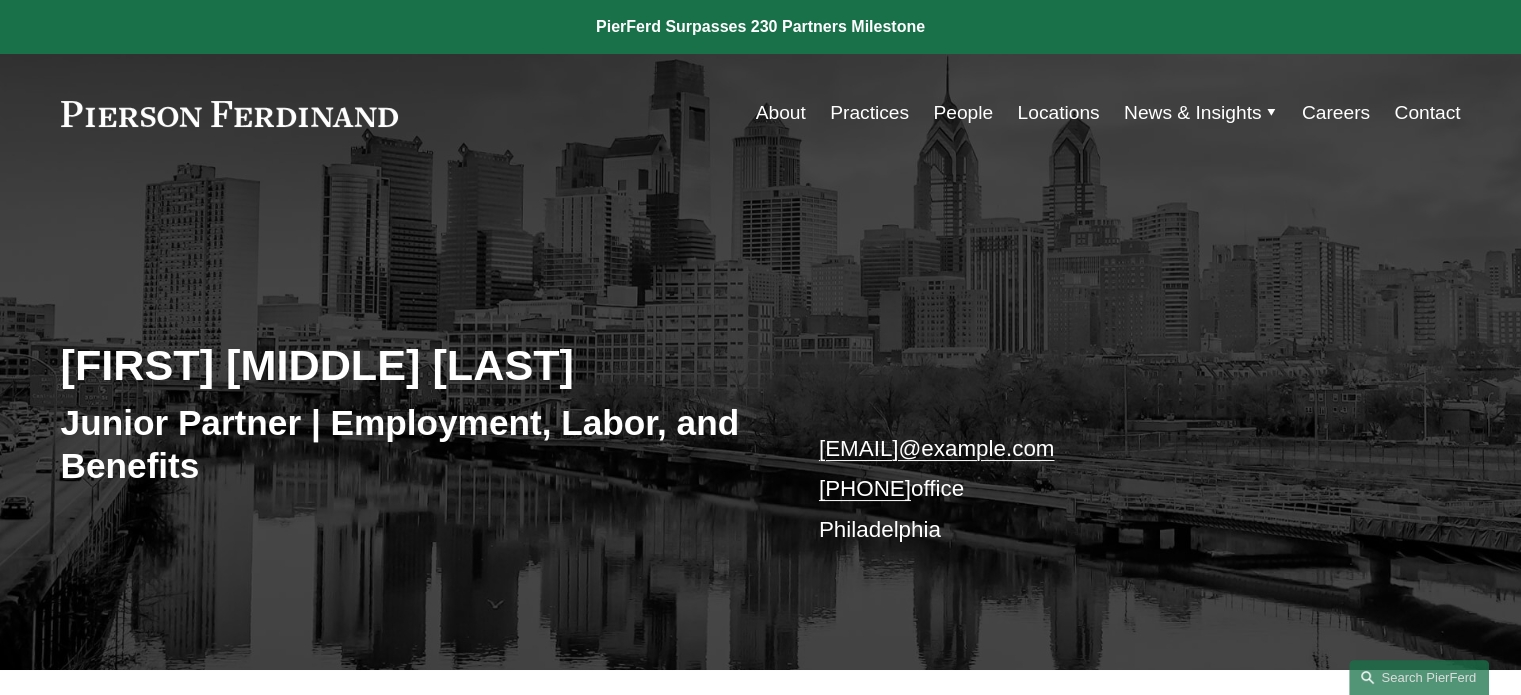 click on "[EMAIL]@example.com" at bounding box center (937, 448) 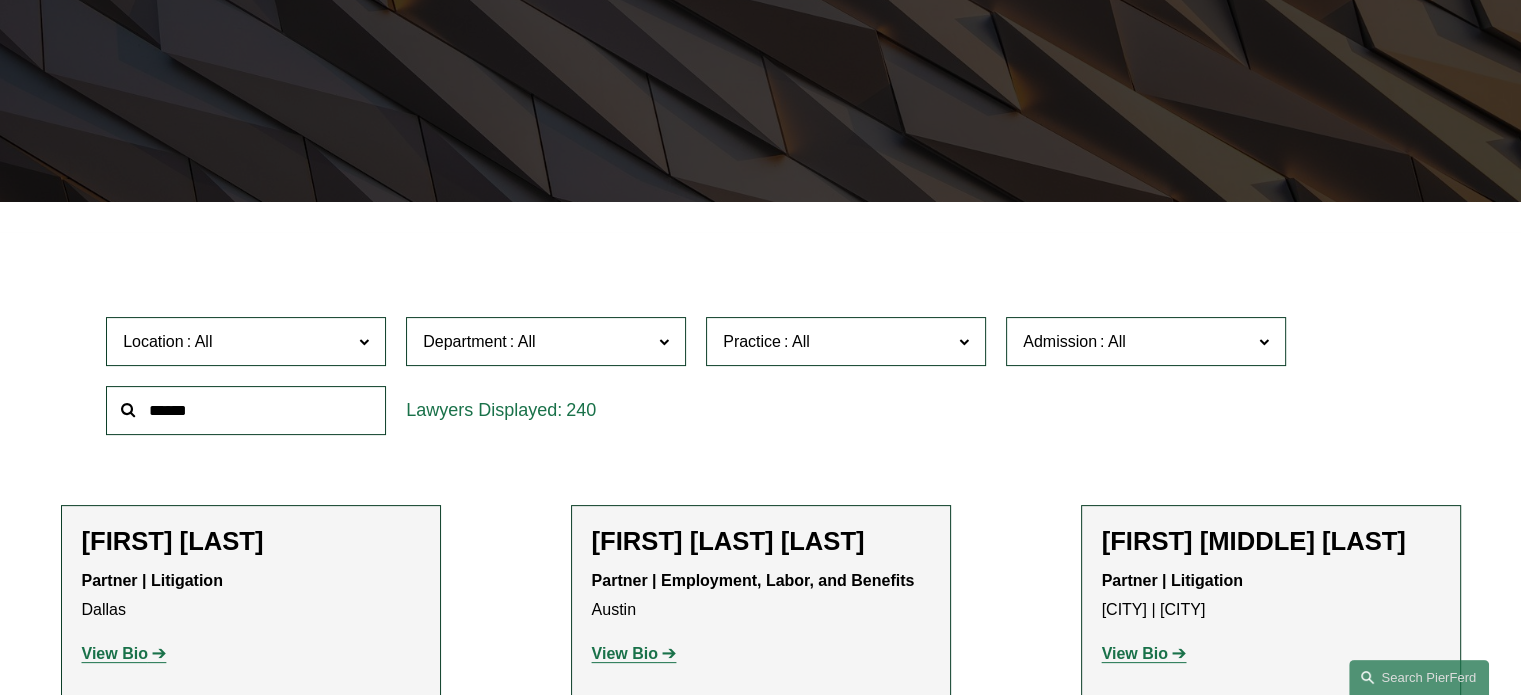 scroll, scrollTop: 400, scrollLeft: 0, axis: vertical 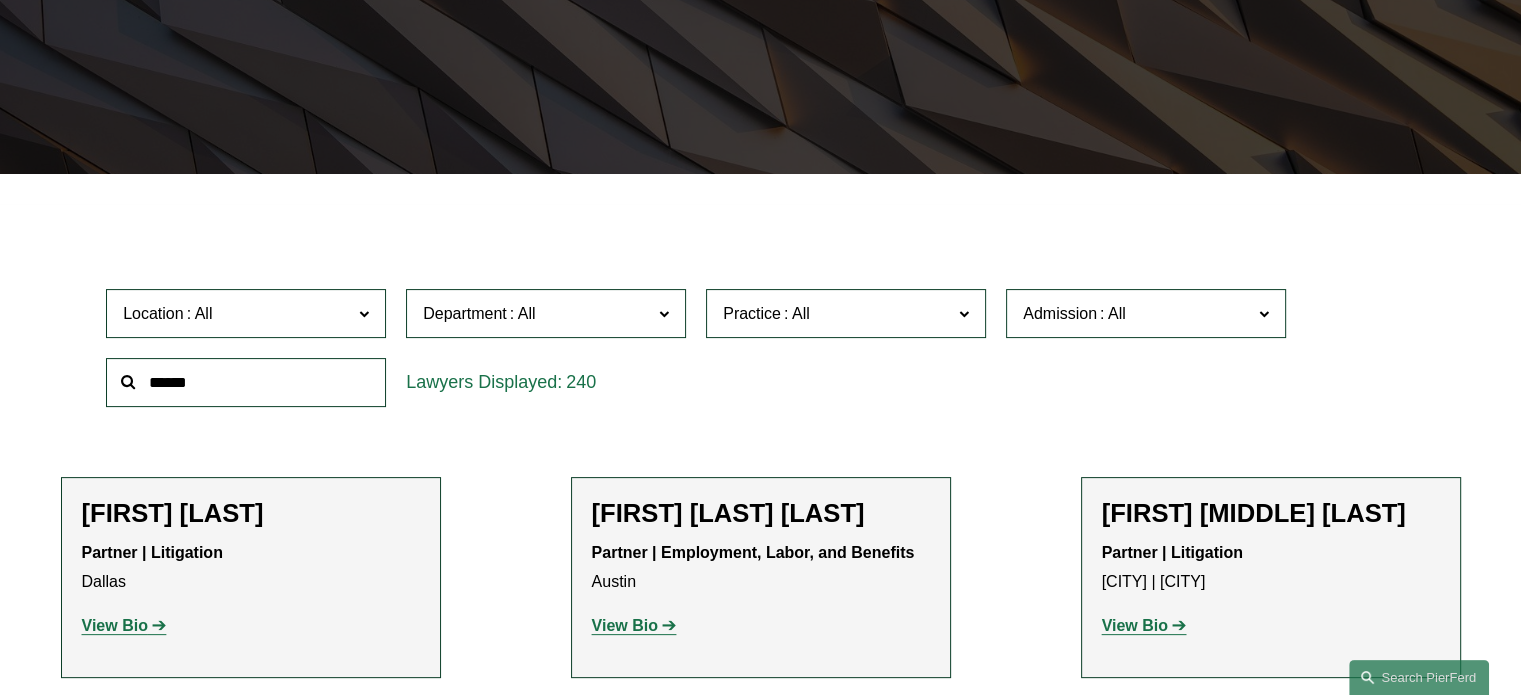 click 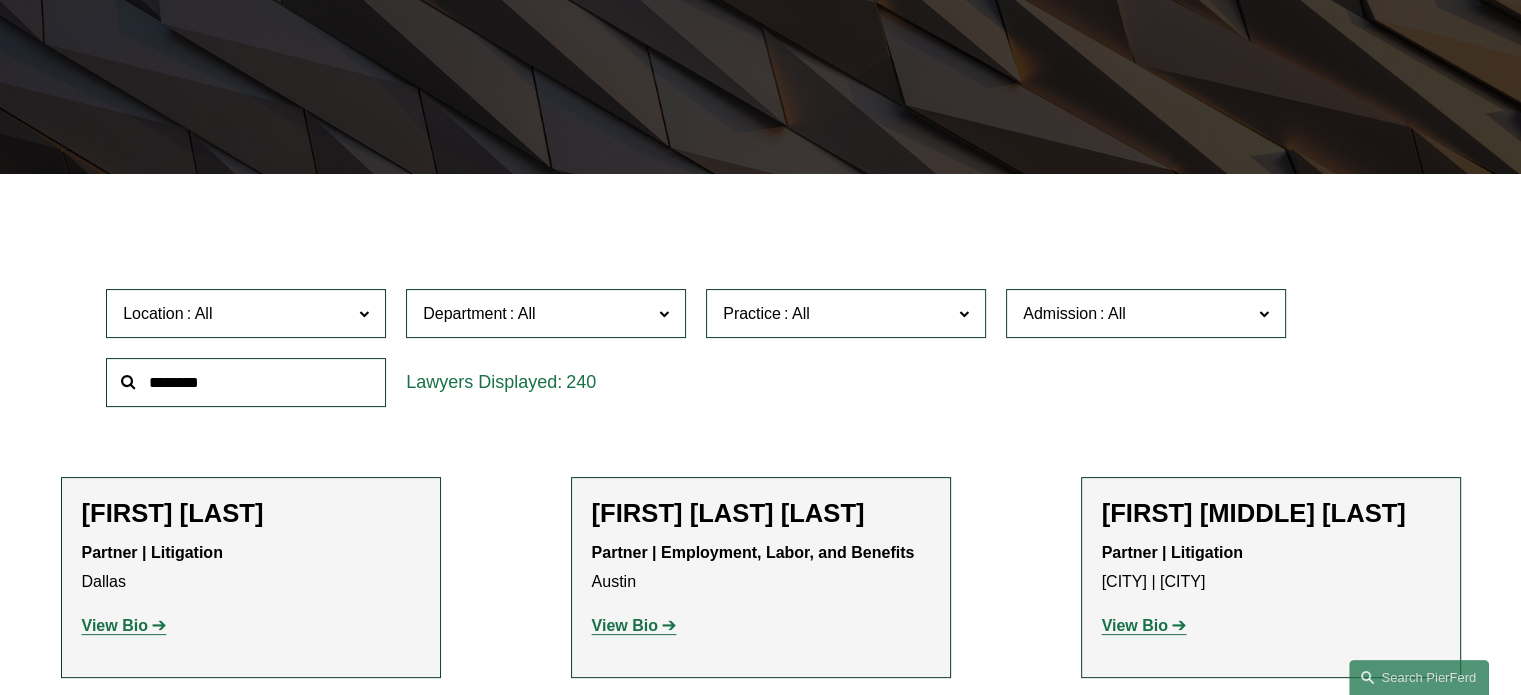 type on "********" 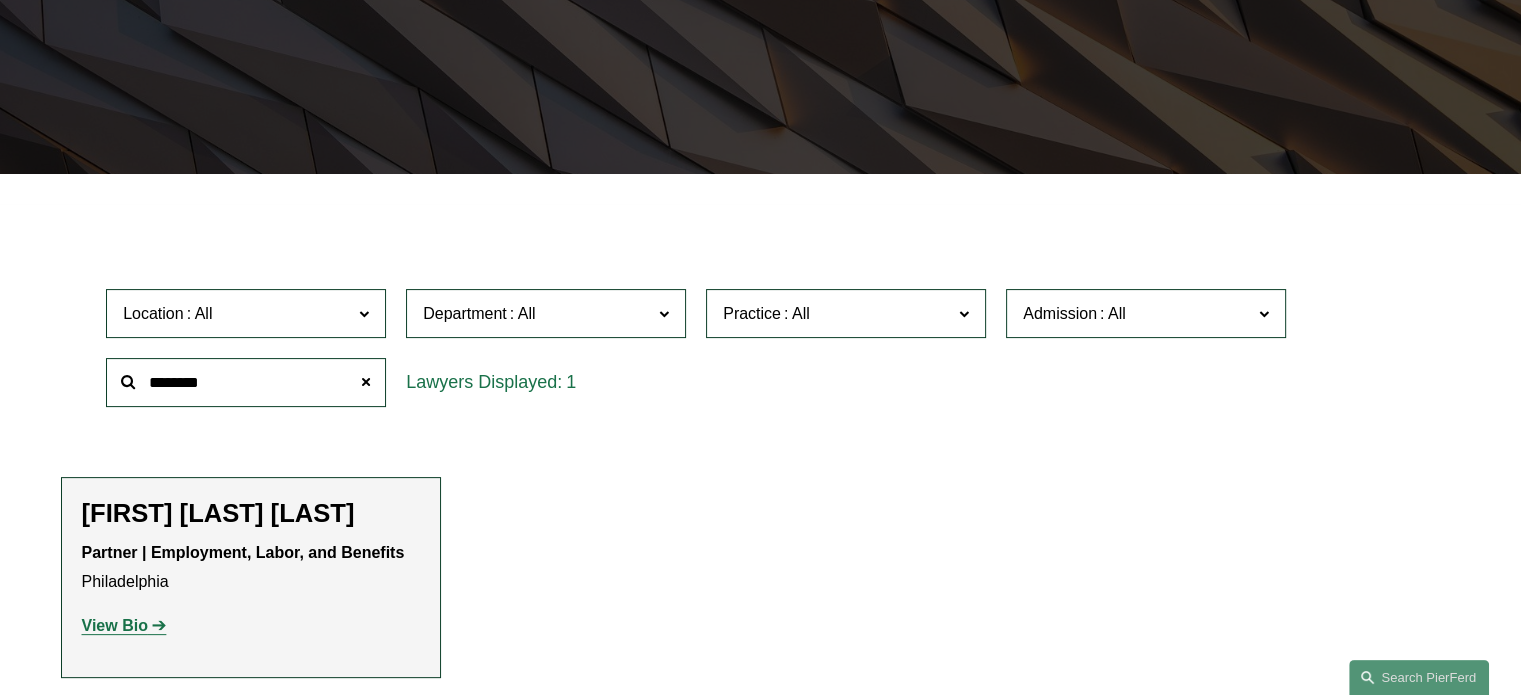 click on "View Bio" 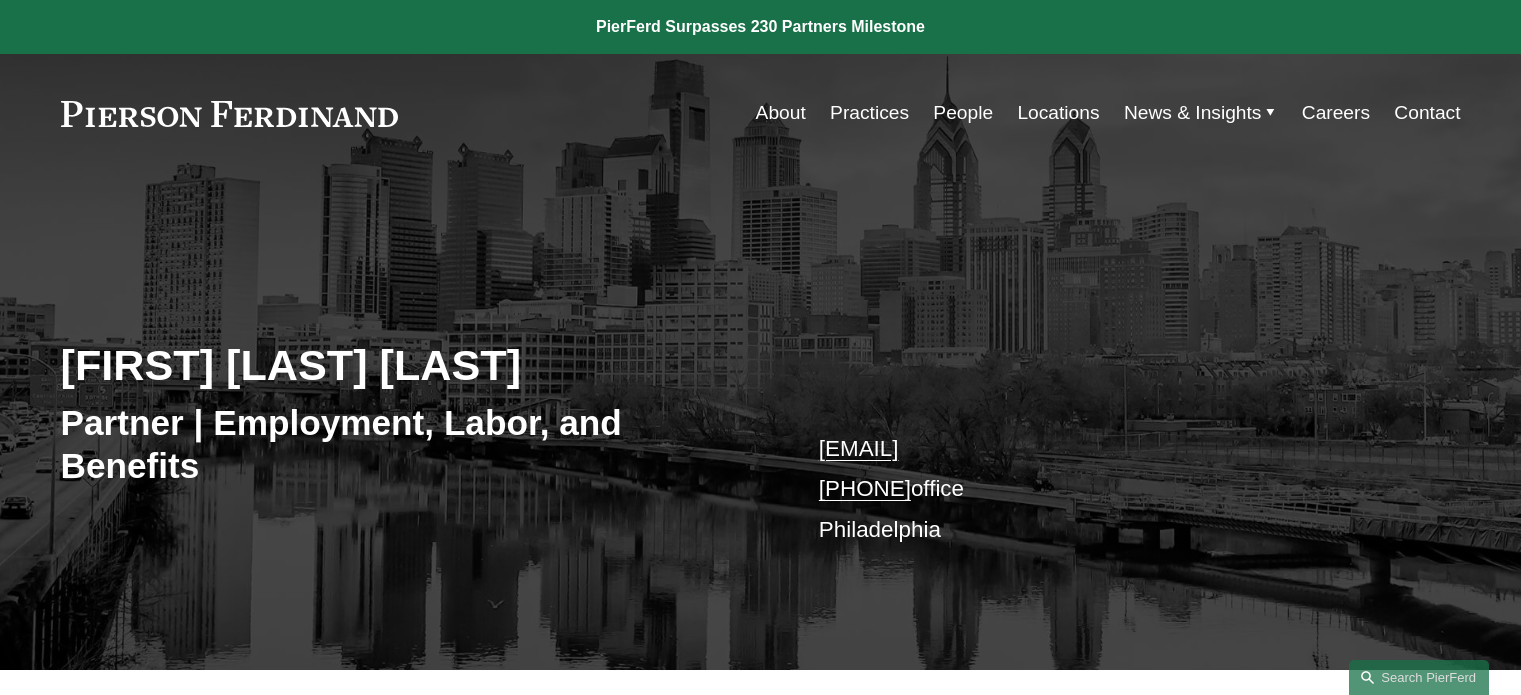 scroll, scrollTop: 0, scrollLeft: 0, axis: both 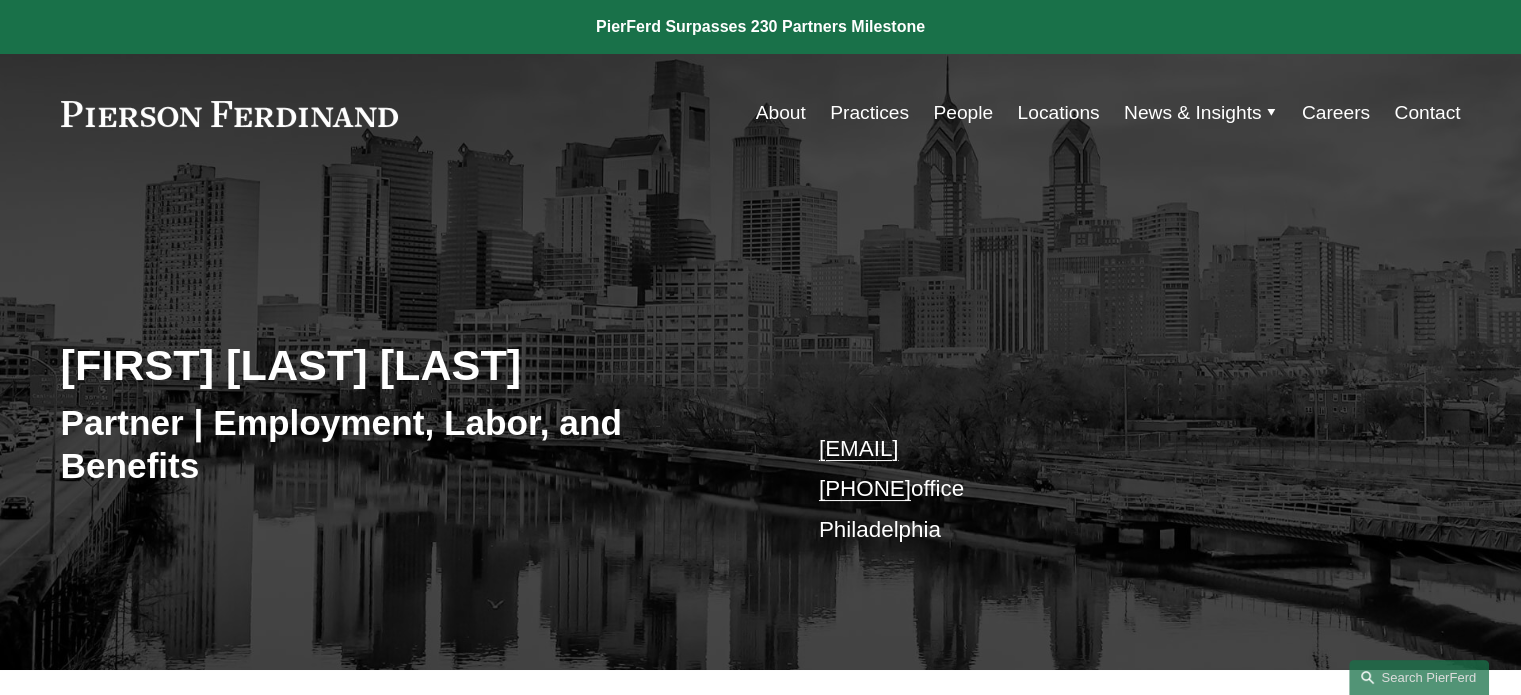 click on "[EMAIL]" at bounding box center (859, 448) 